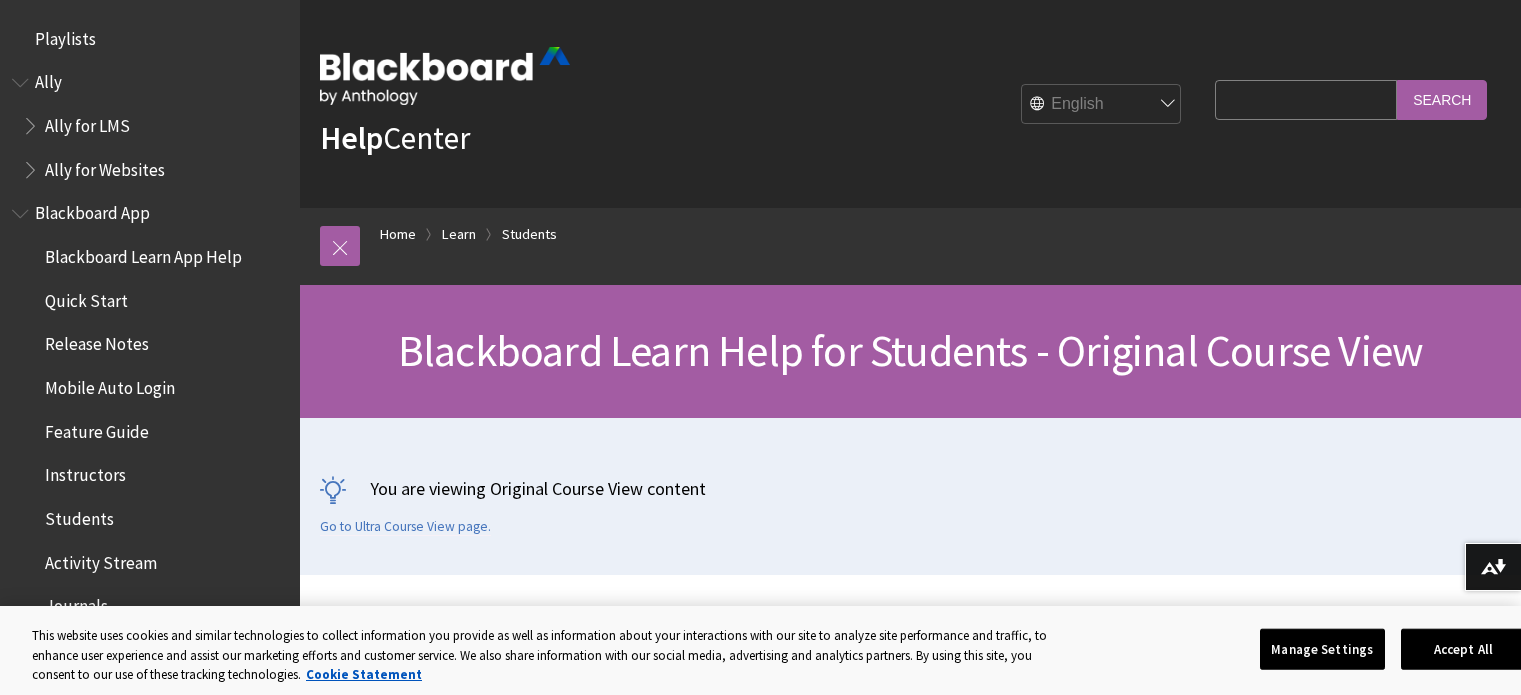 scroll, scrollTop: 0, scrollLeft: 0, axis: both 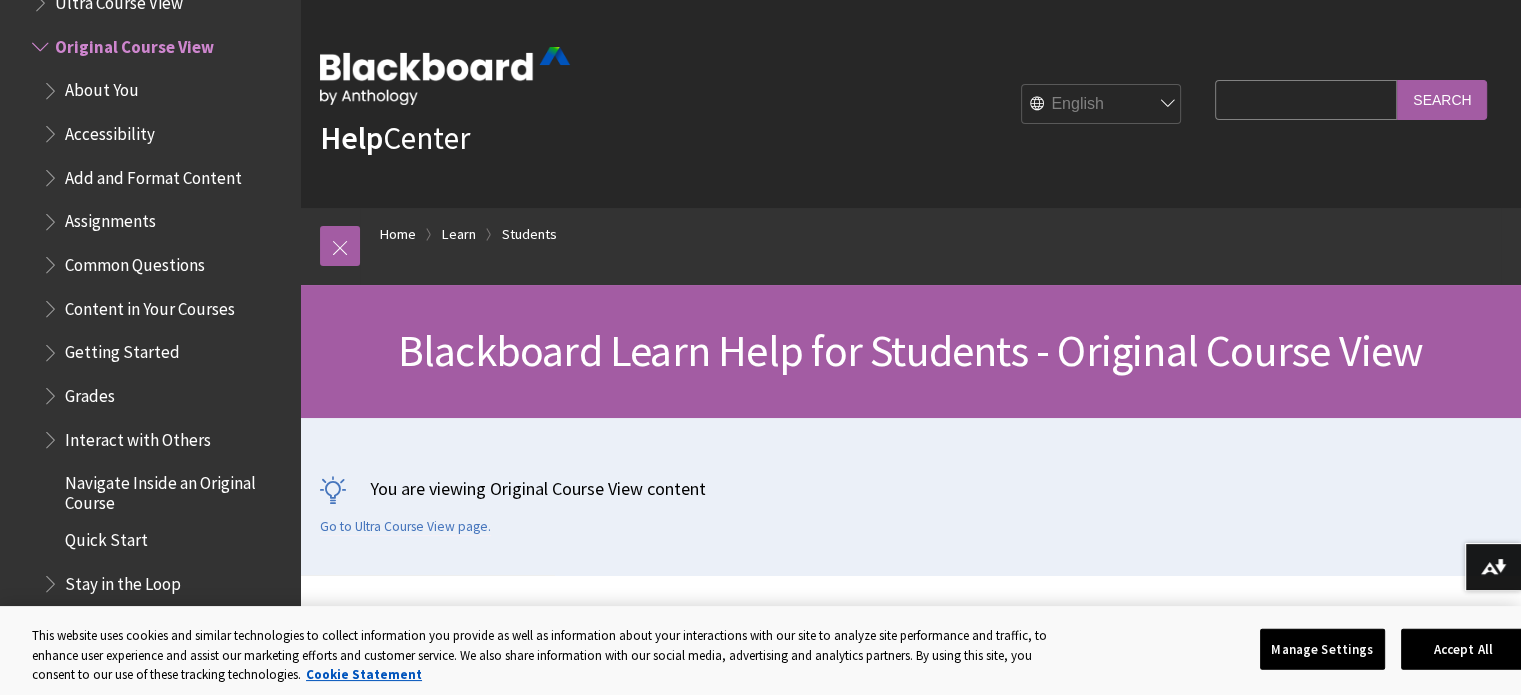 click on "Common Questions" at bounding box center [135, 261] 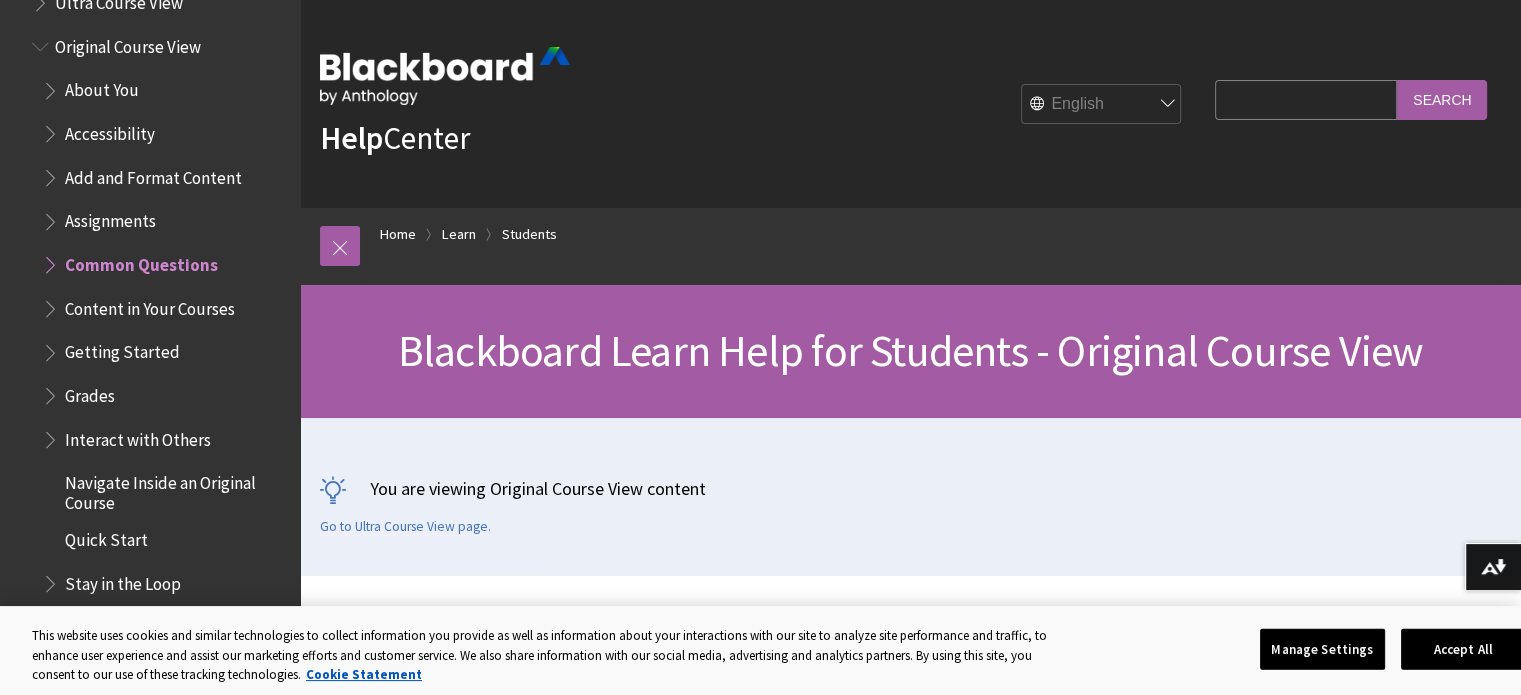 click at bounding box center (52, 260) 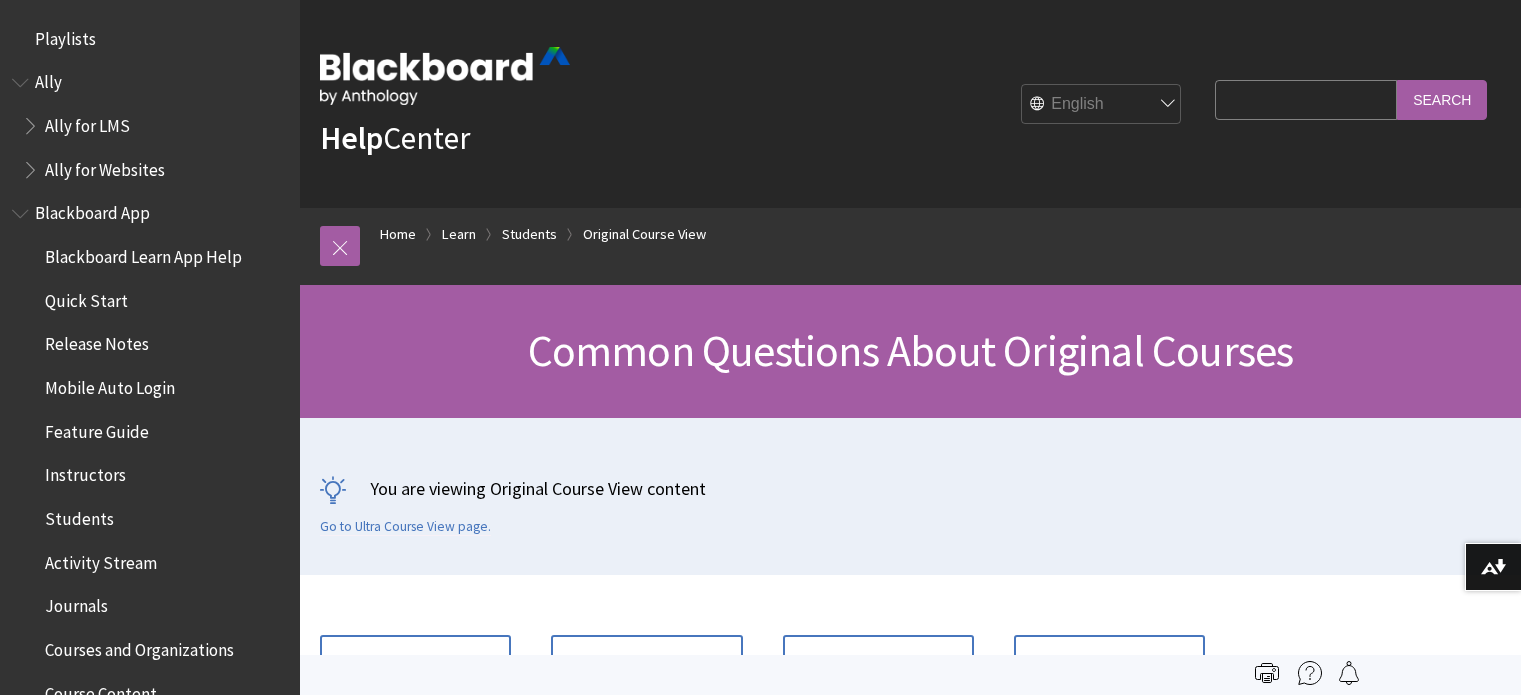 scroll, scrollTop: 0, scrollLeft: 0, axis: both 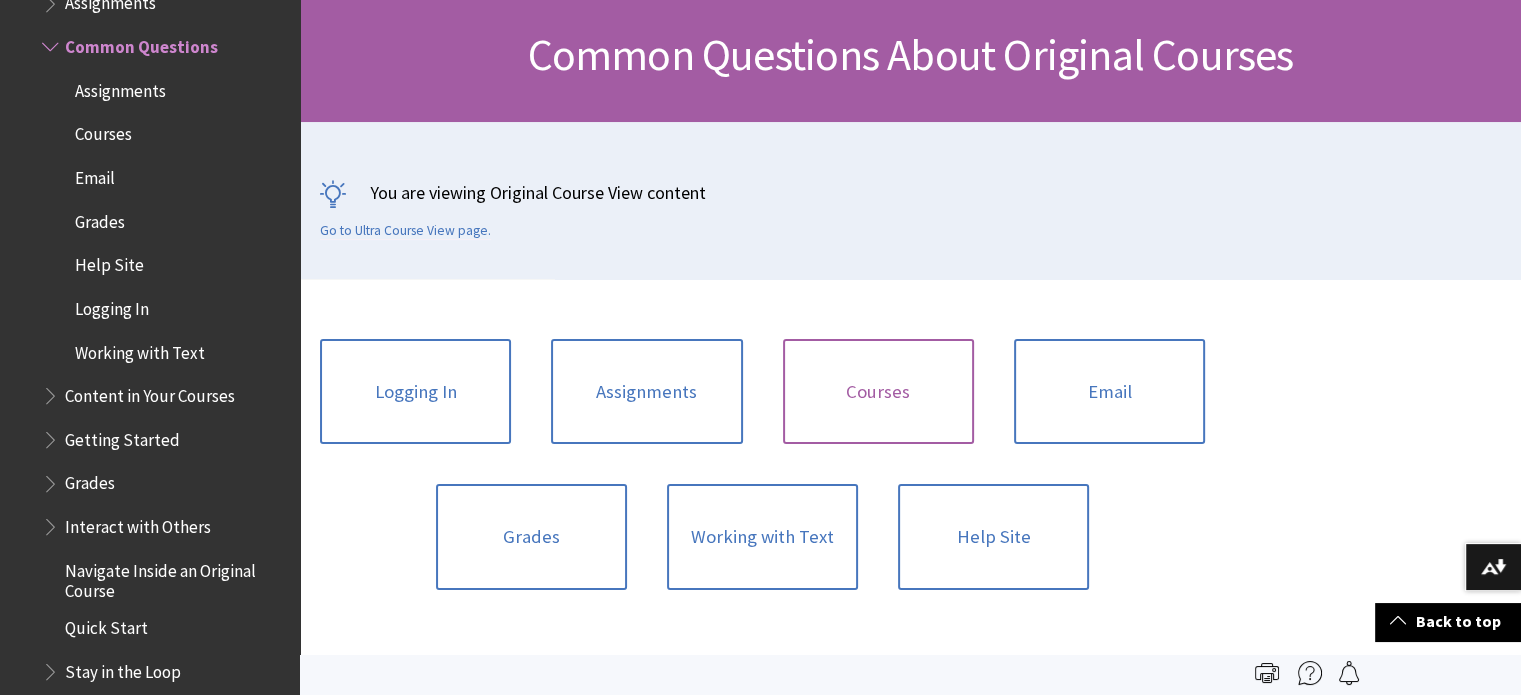 click on "Courses" at bounding box center [878, 392] 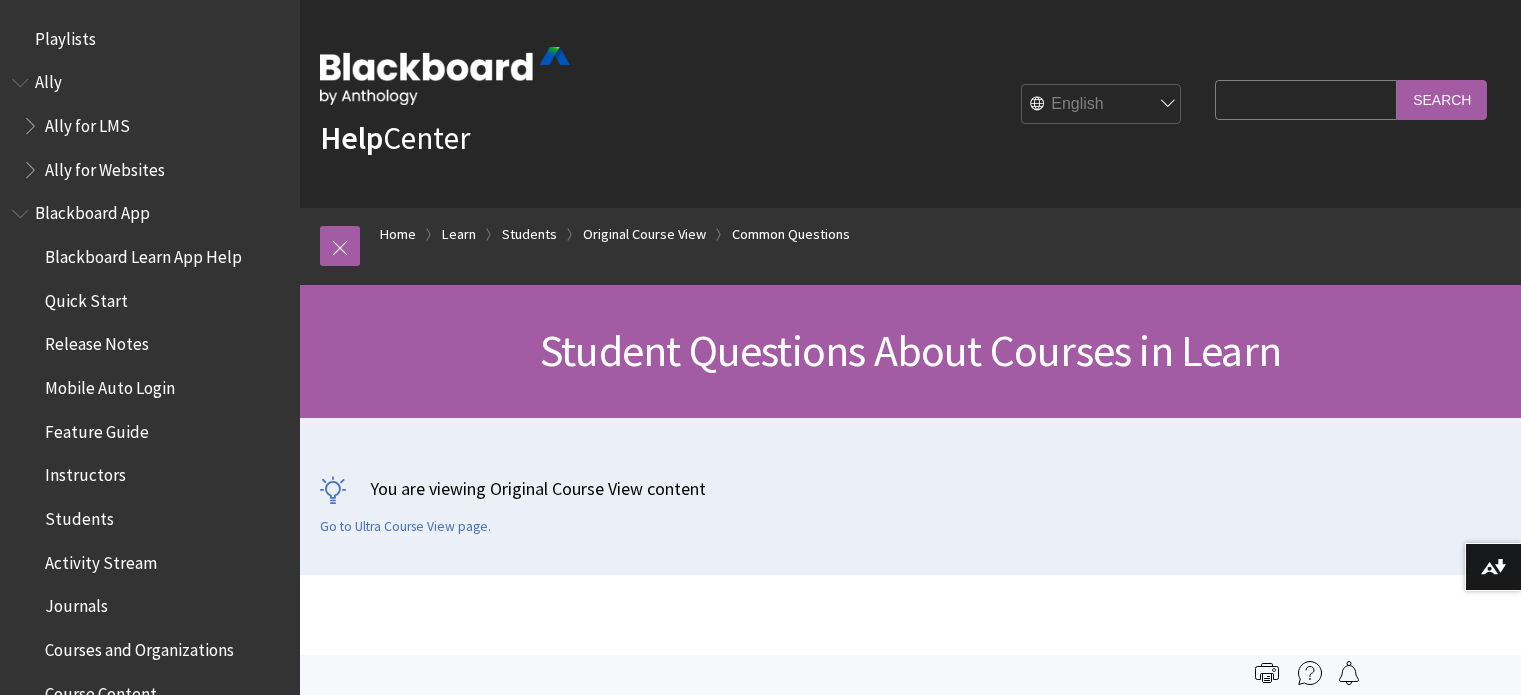 scroll, scrollTop: 0, scrollLeft: 0, axis: both 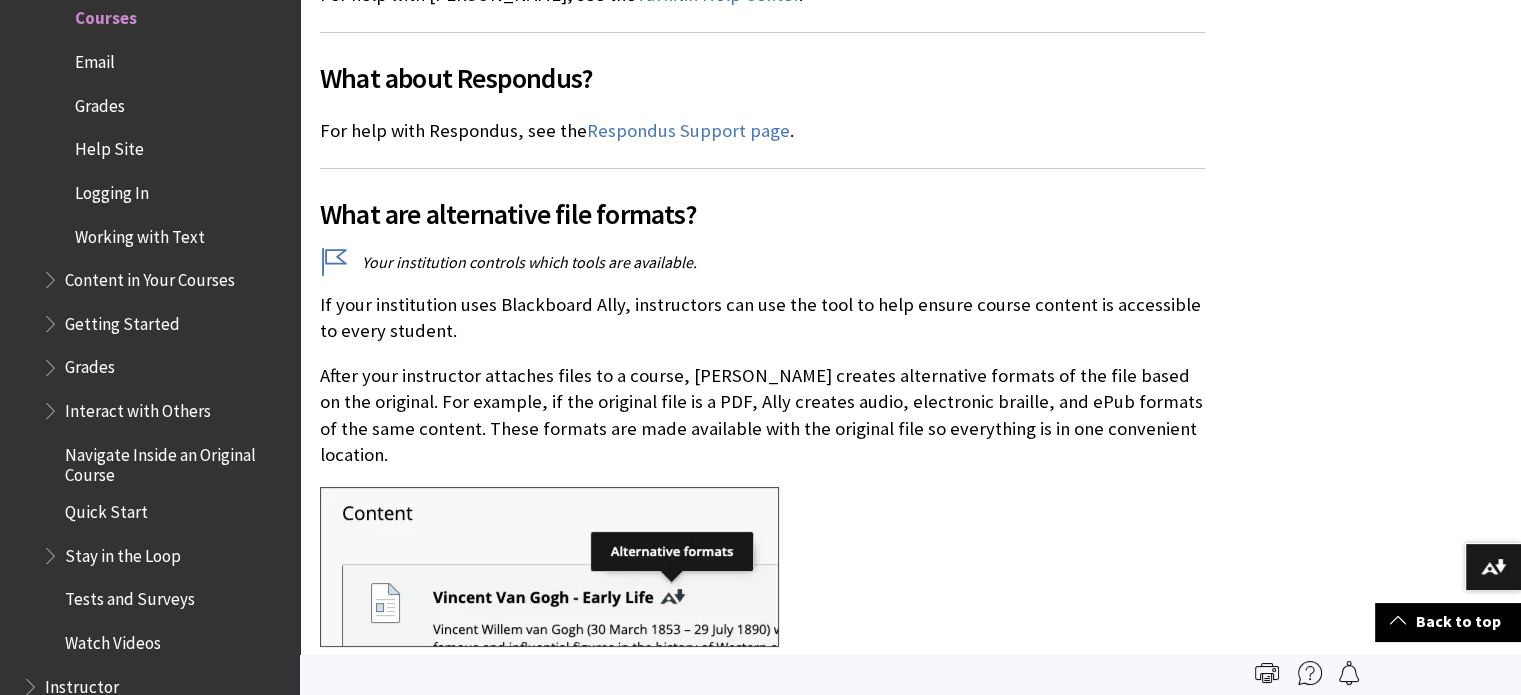 click at bounding box center (52, 319) 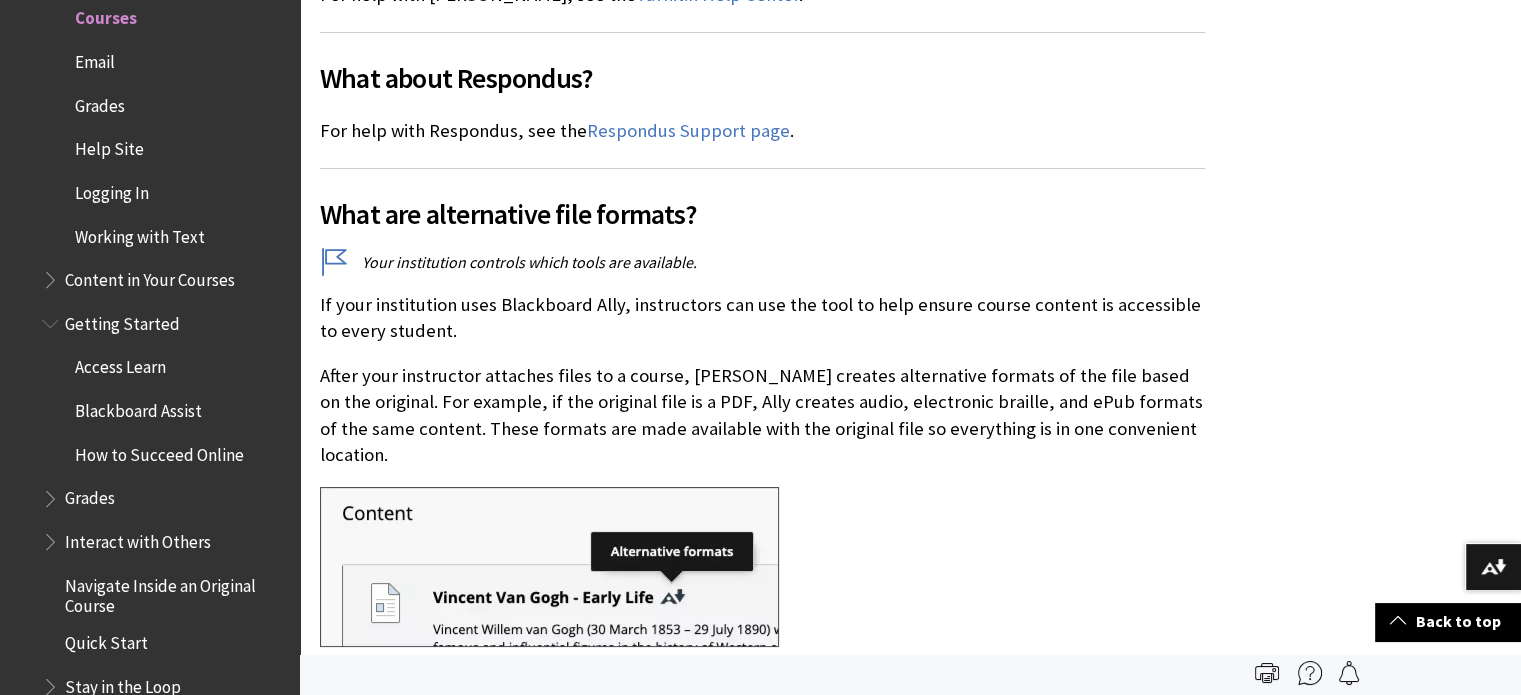 click on "Access Learn" at bounding box center [120, 364] 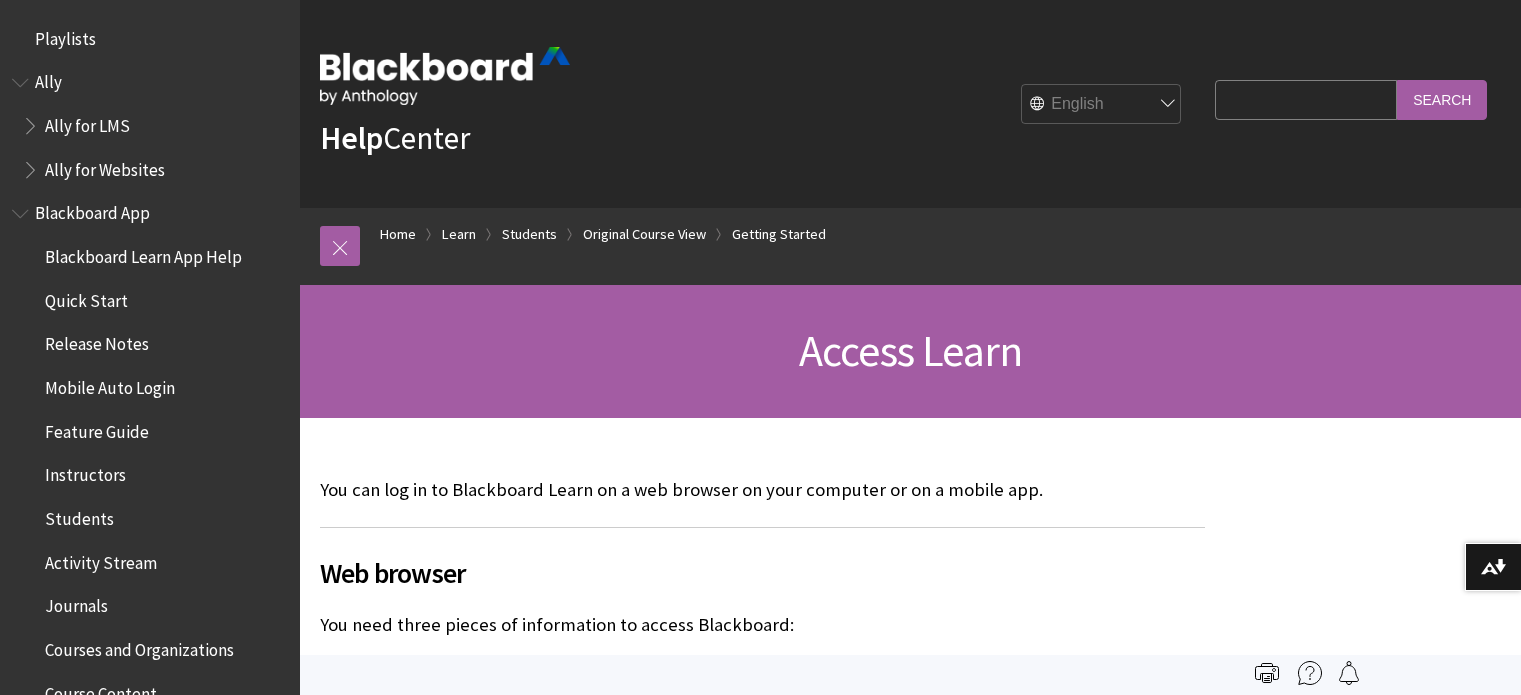 scroll, scrollTop: 0, scrollLeft: 0, axis: both 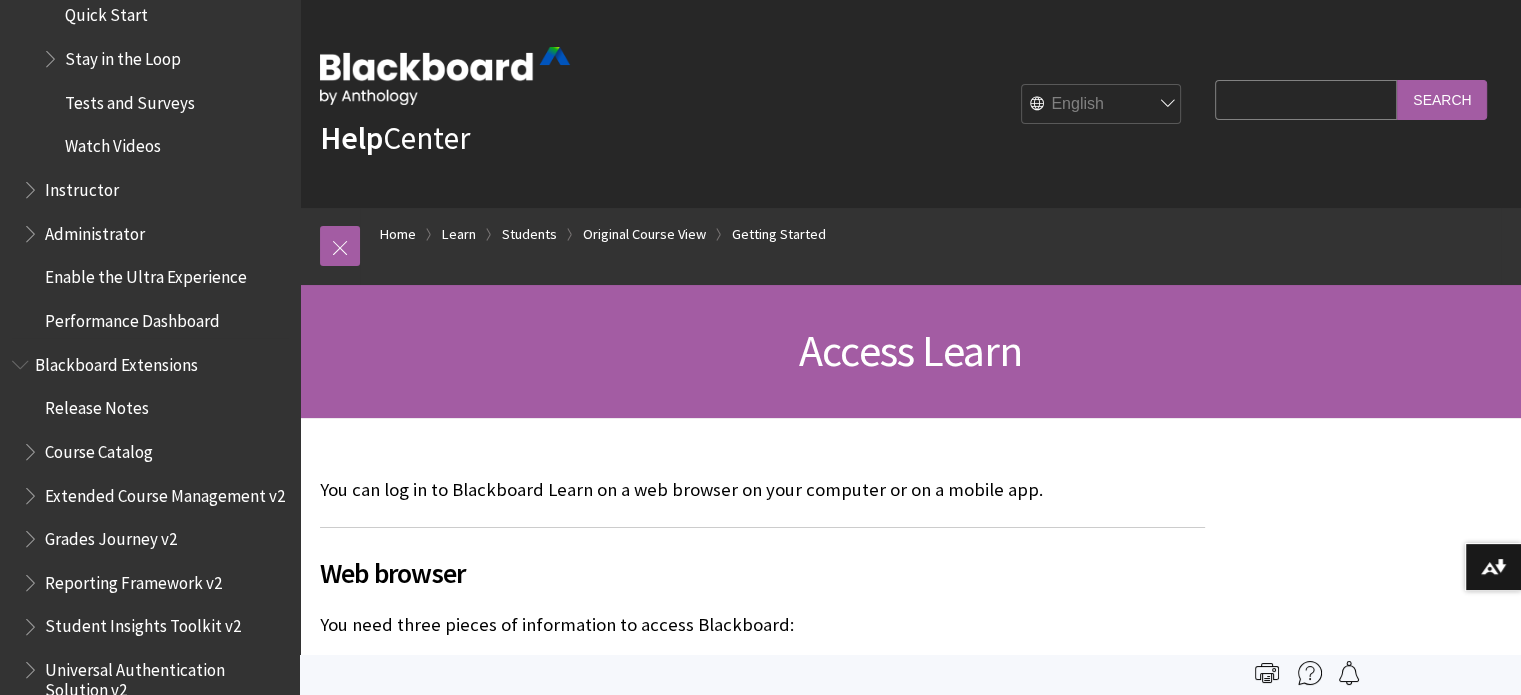 click at bounding box center [32, 185] 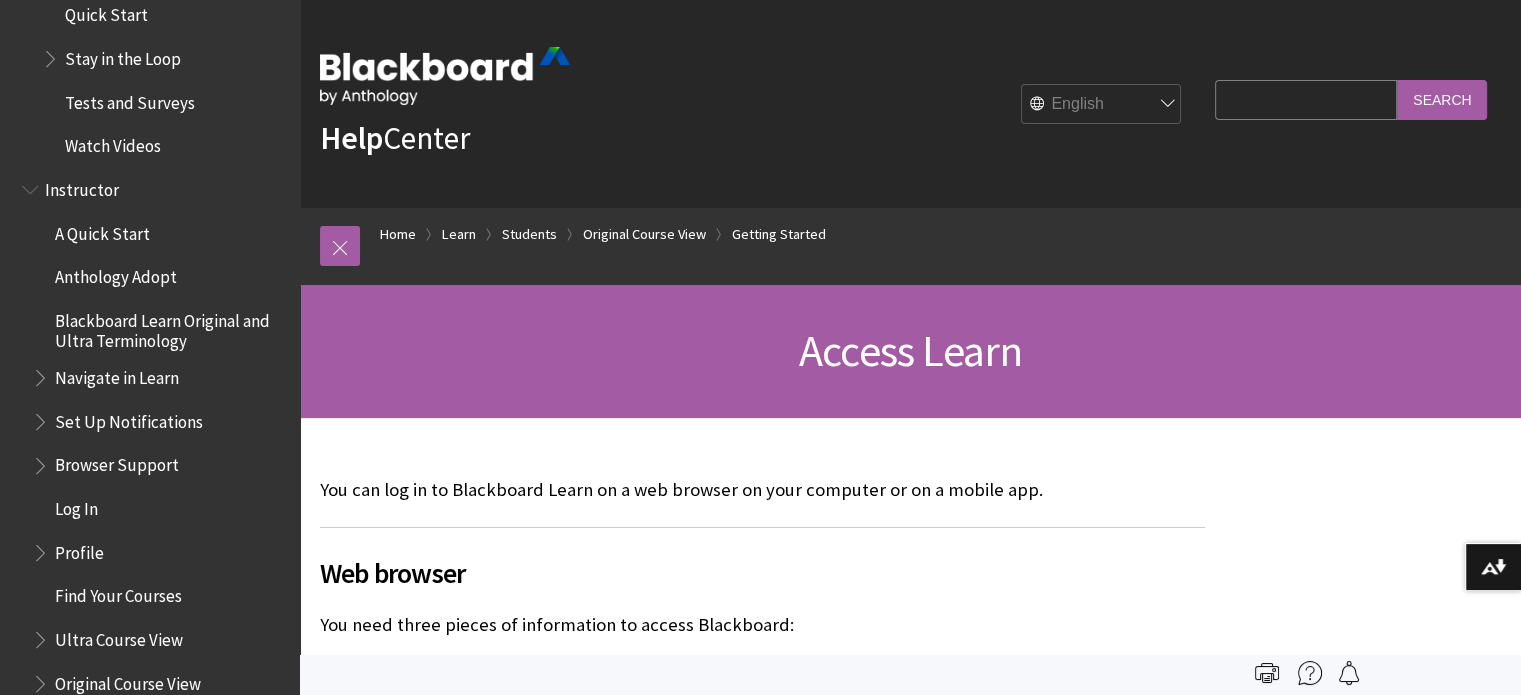 click on "A Quick Start" at bounding box center (102, 230) 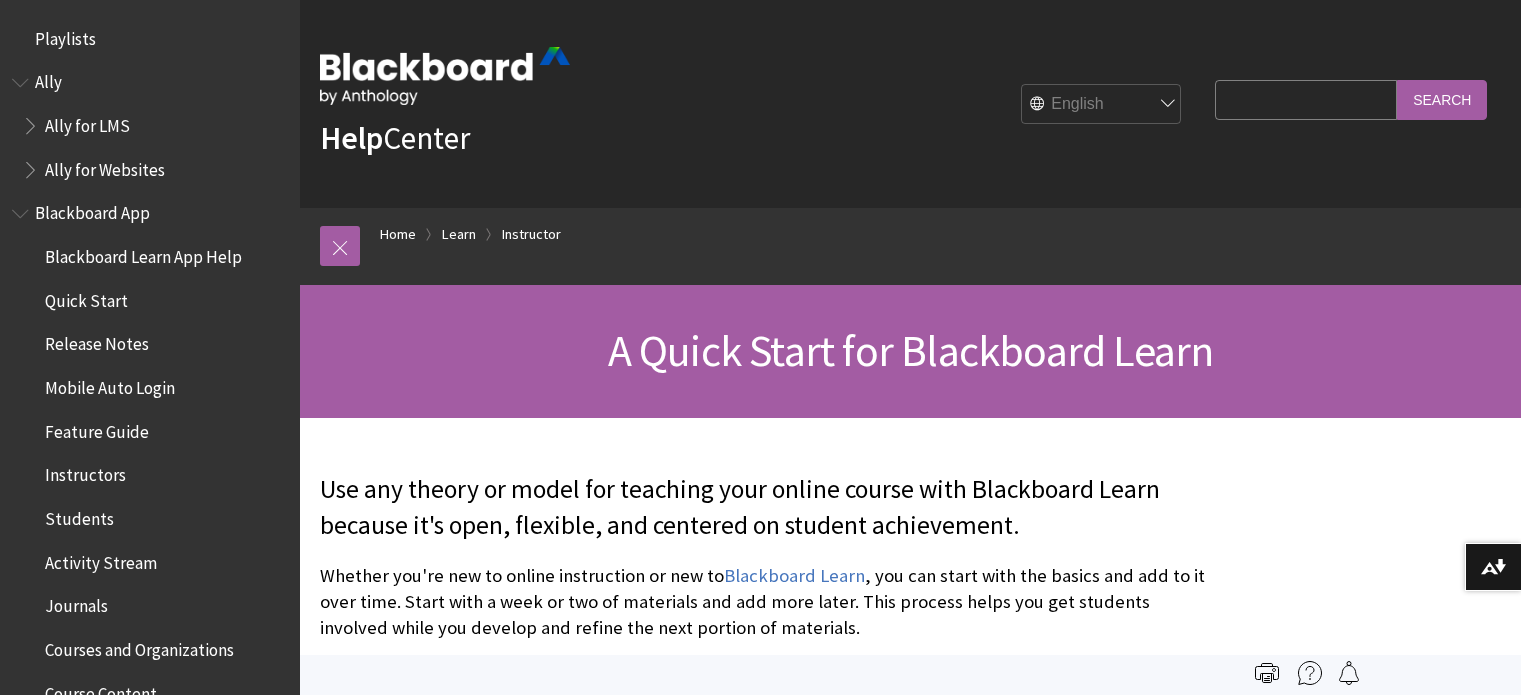 scroll, scrollTop: 0, scrollLeft: 0, axis: both 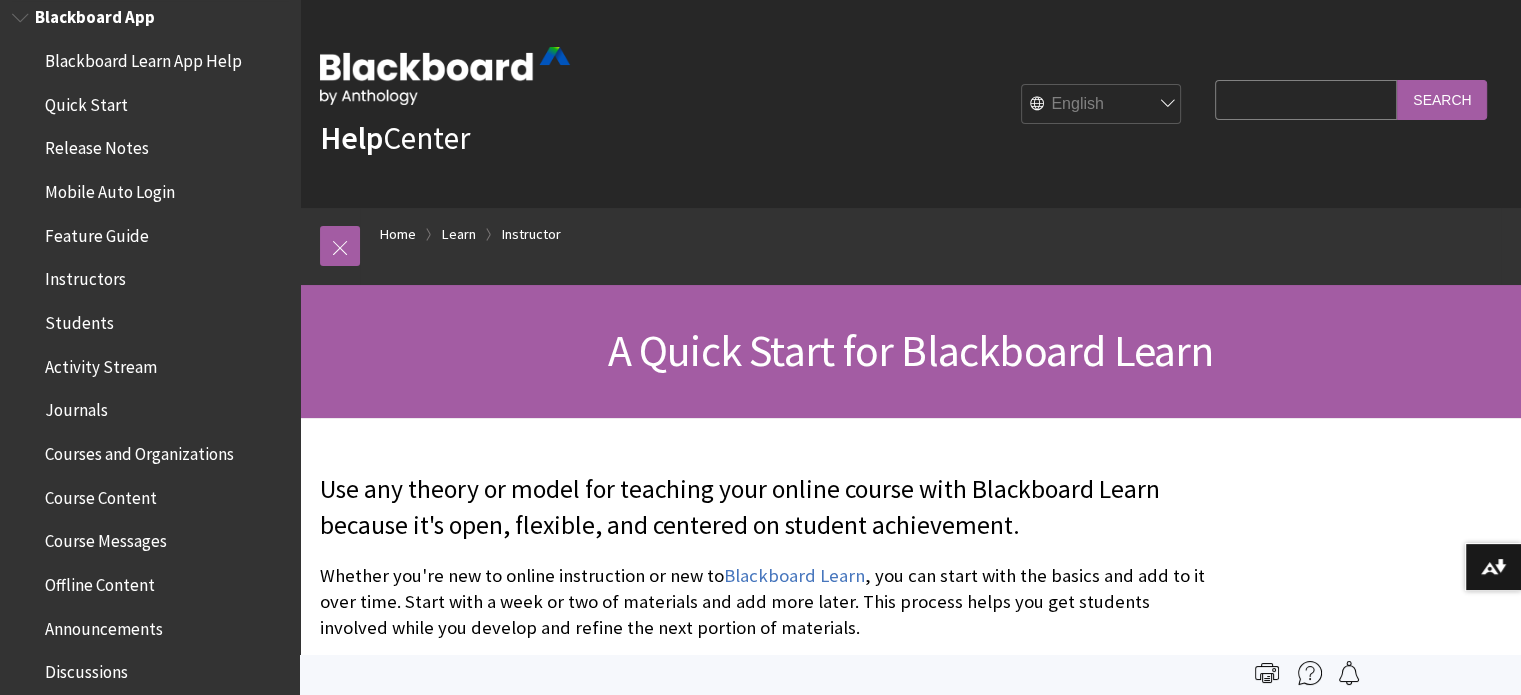 click on "Students" at bounding box center (79, 319) 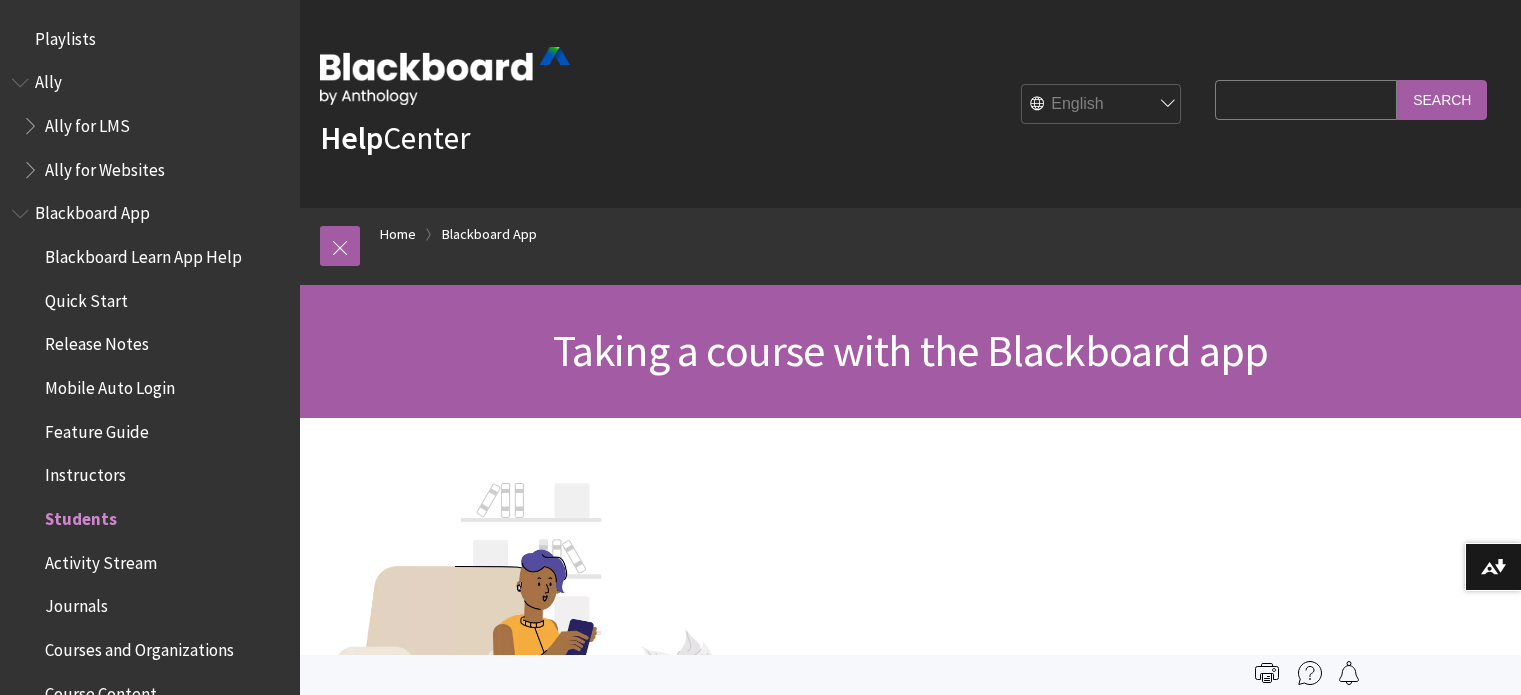 scroll, scrollTop: 0, scrollLeft: 0, axis: both 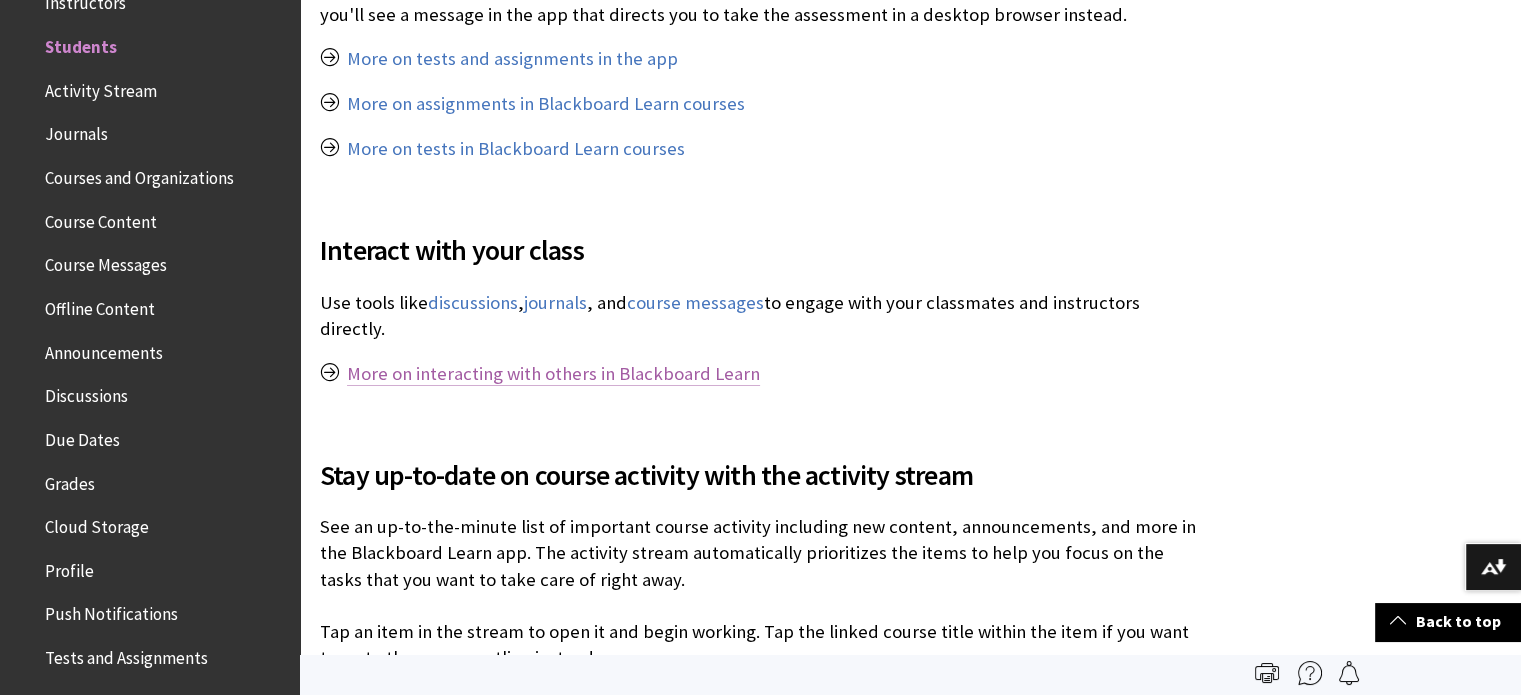 click on "More on interacting with others in Blackboard Learn" at bounding box center [553, 374] 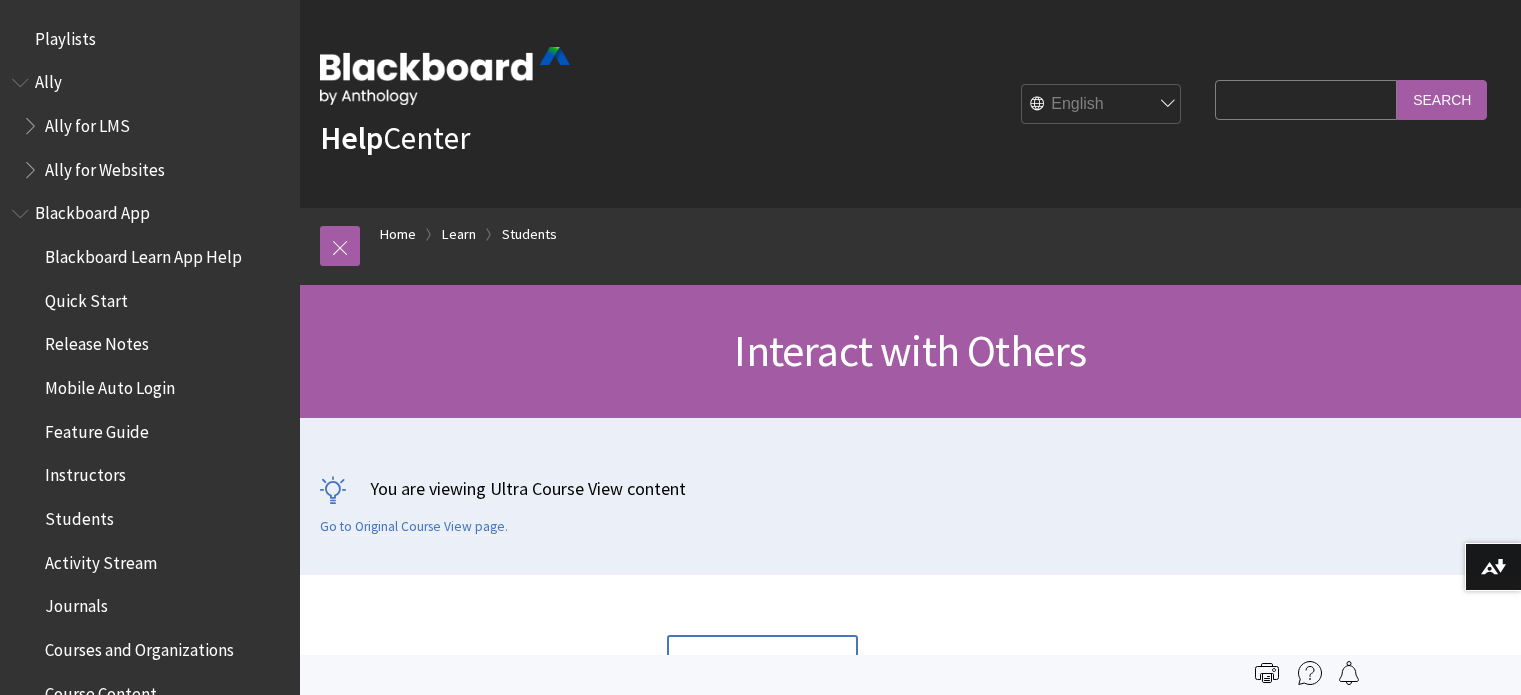 scroll, scrollTop: 0, scrollLeft: 0, axis: both 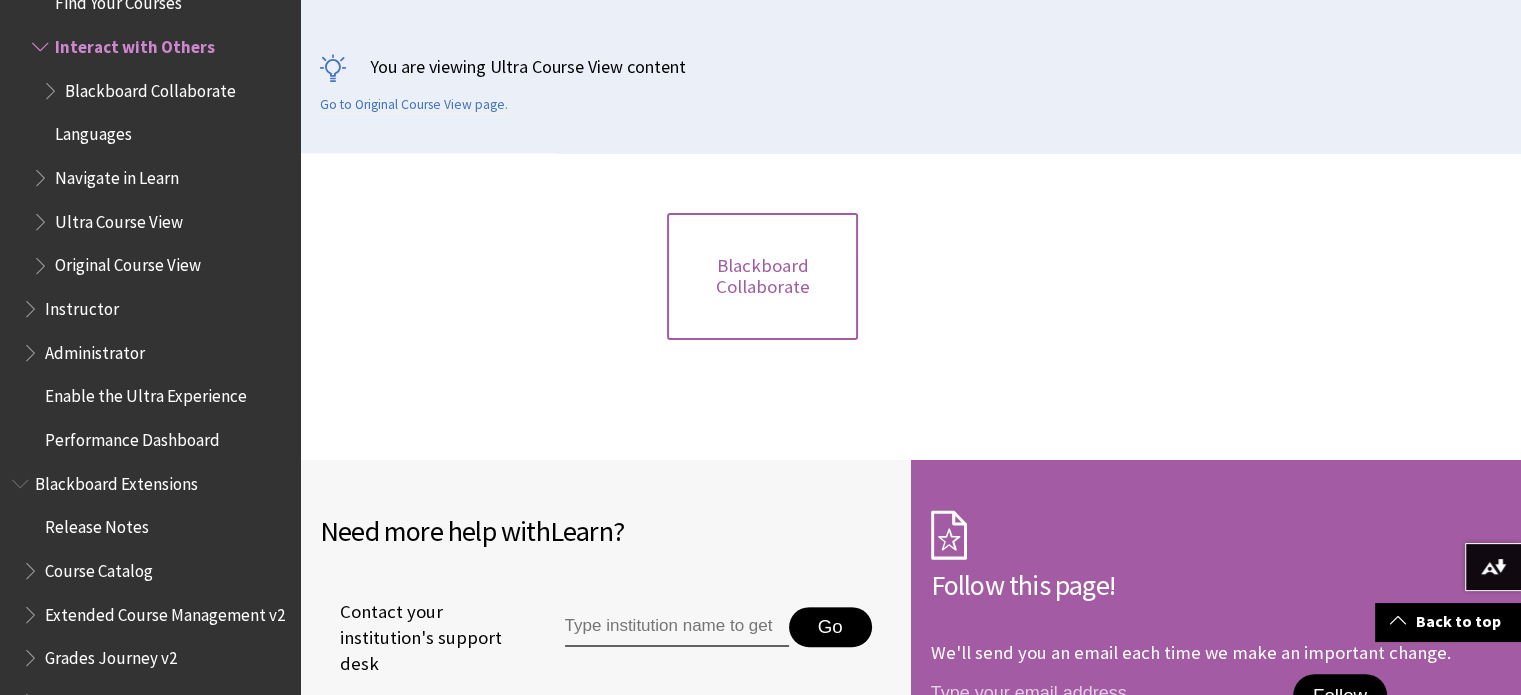 click on "Blackboard Collaborate" at bounding box center (762, 276) 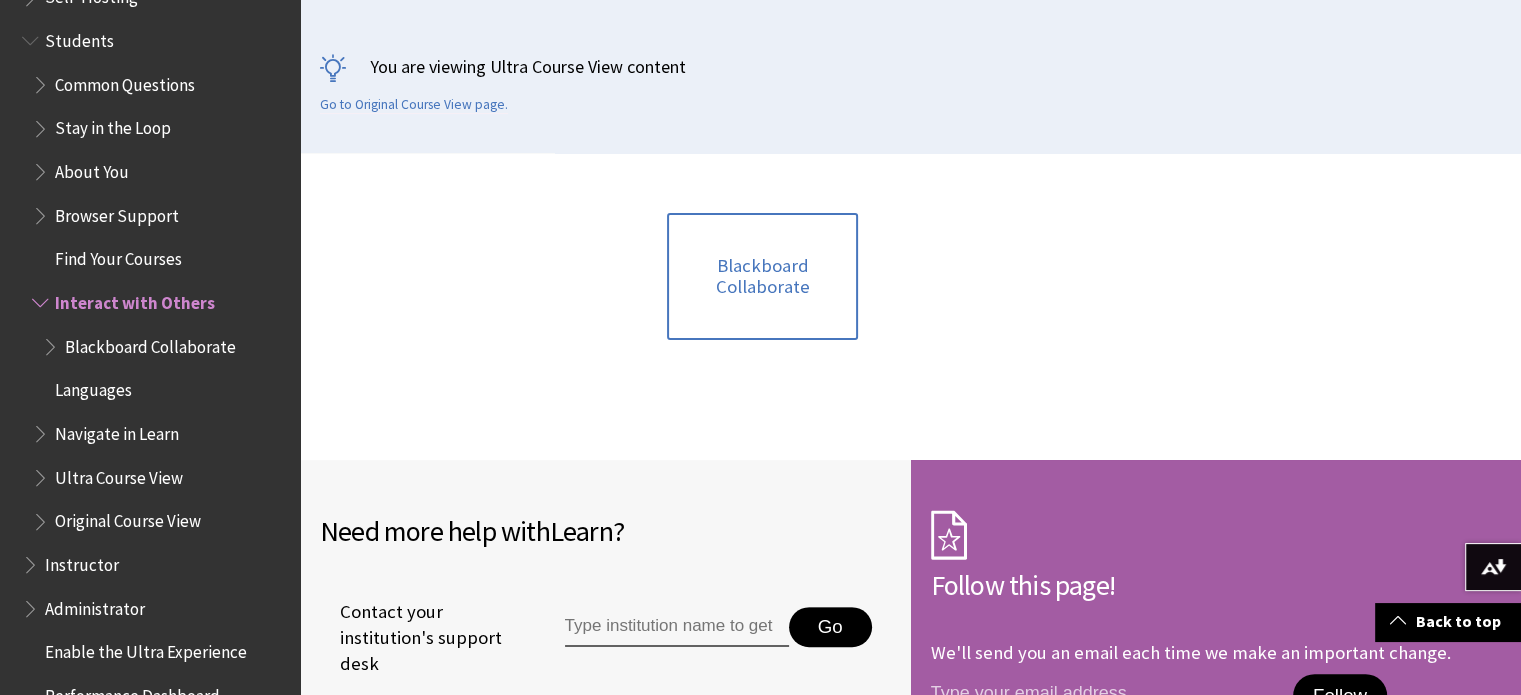 scroll, scrollTop: 1931, scrollLeft: 0, axis: vertical 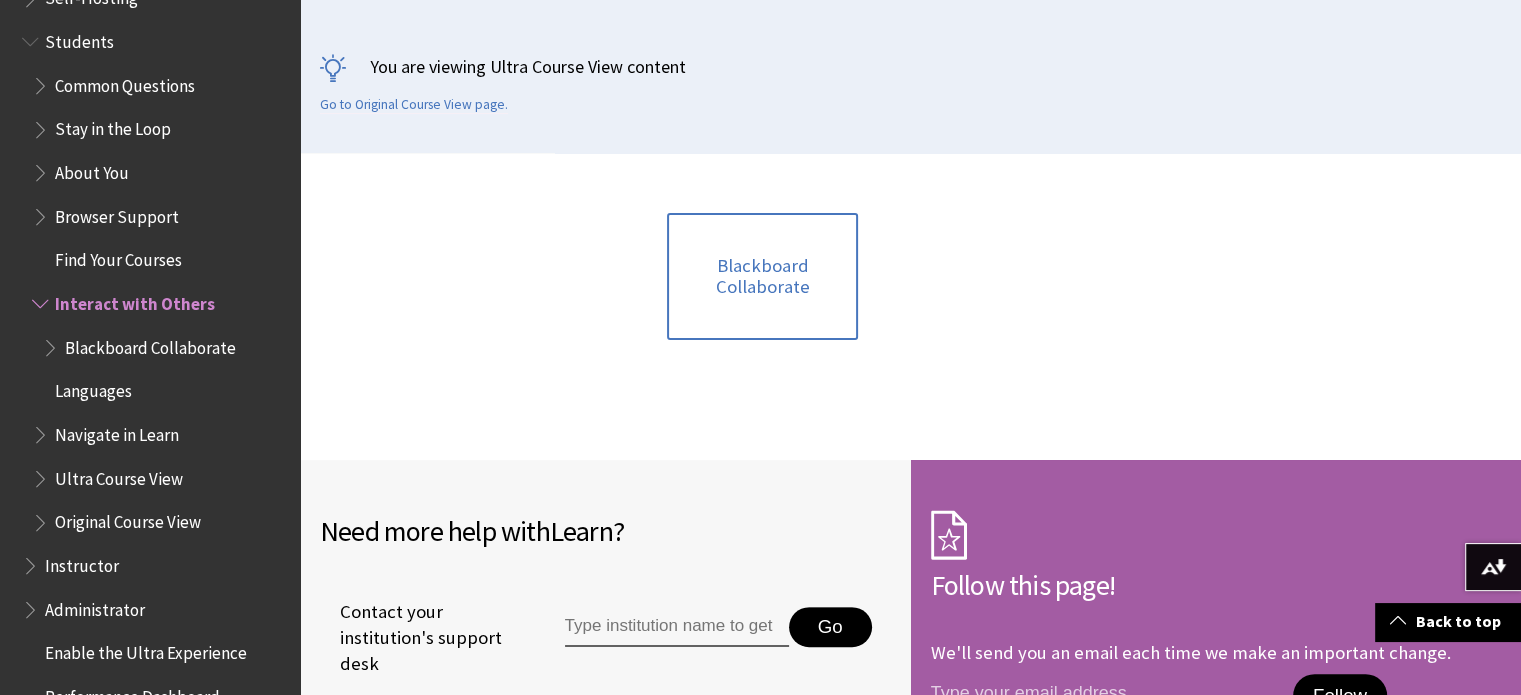click at bounding box center [42, 430] 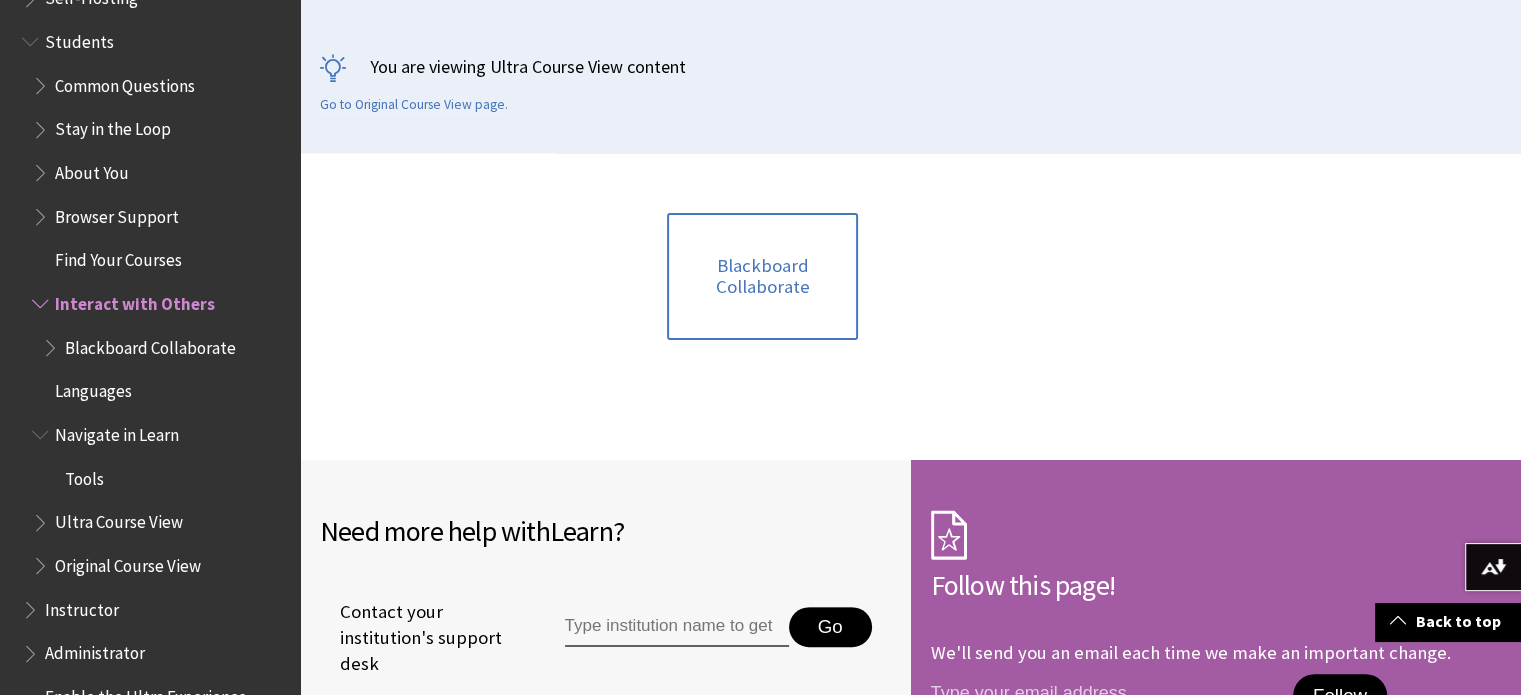click on "Tools" at bounding box center (84, 475) 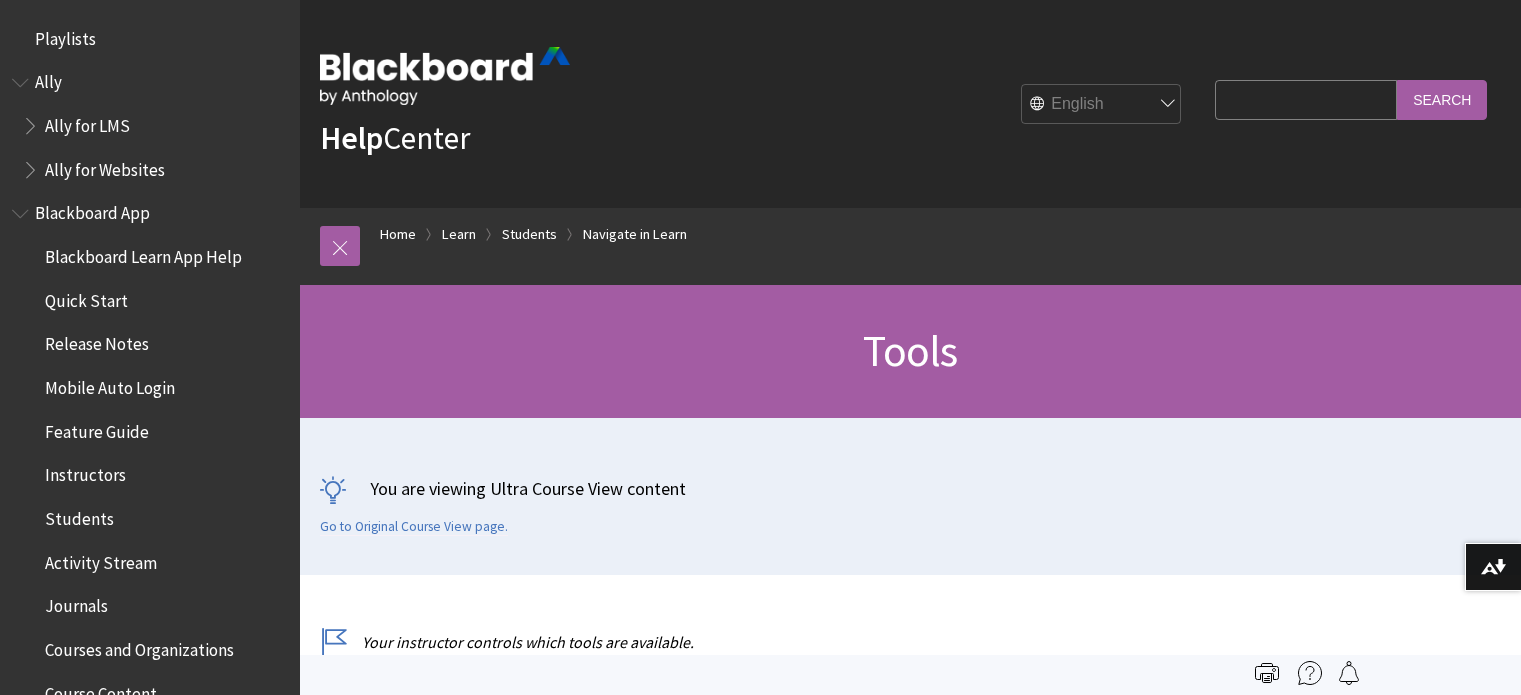 scroll, scrollTop: 0, scrollLeft: 0, axis: both 